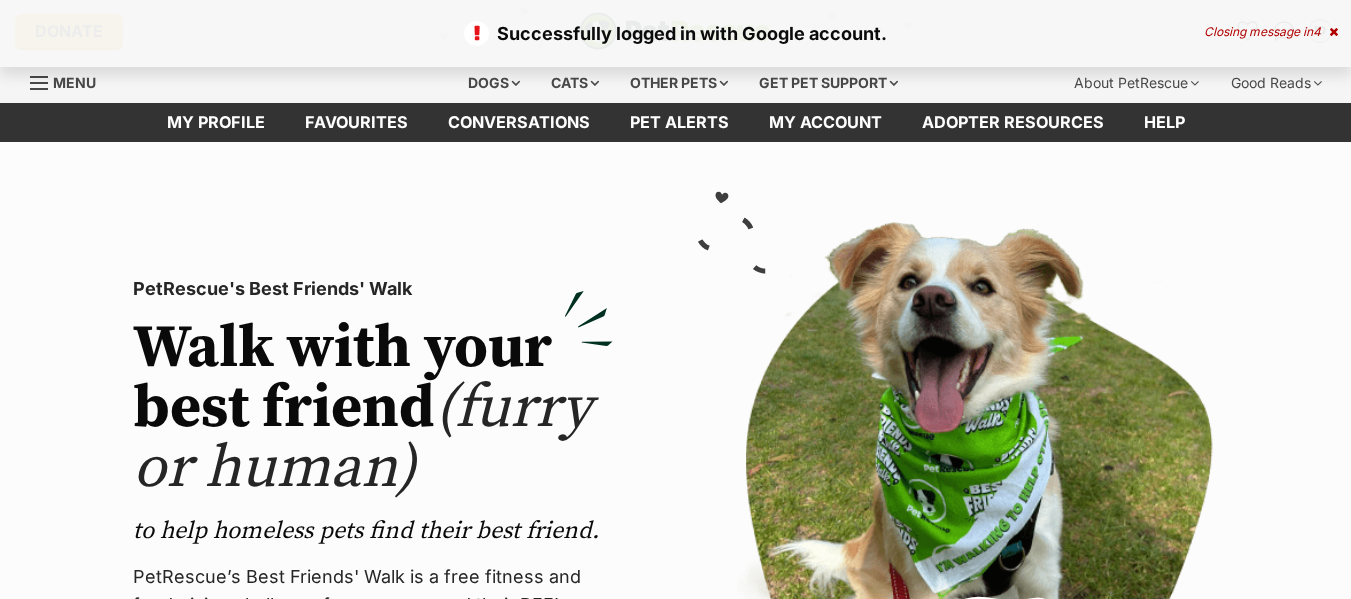 click at bounding box center [1333, 32] 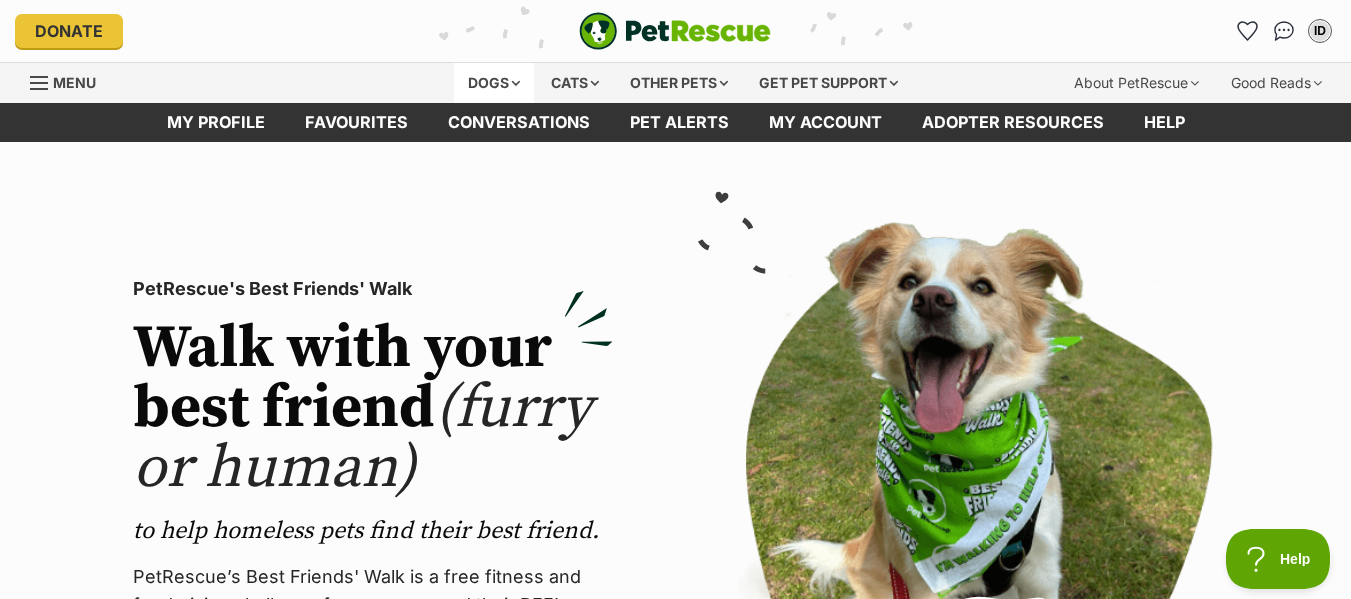 scroll, scrollTop: 0, scrollLeft: 0, axis: both 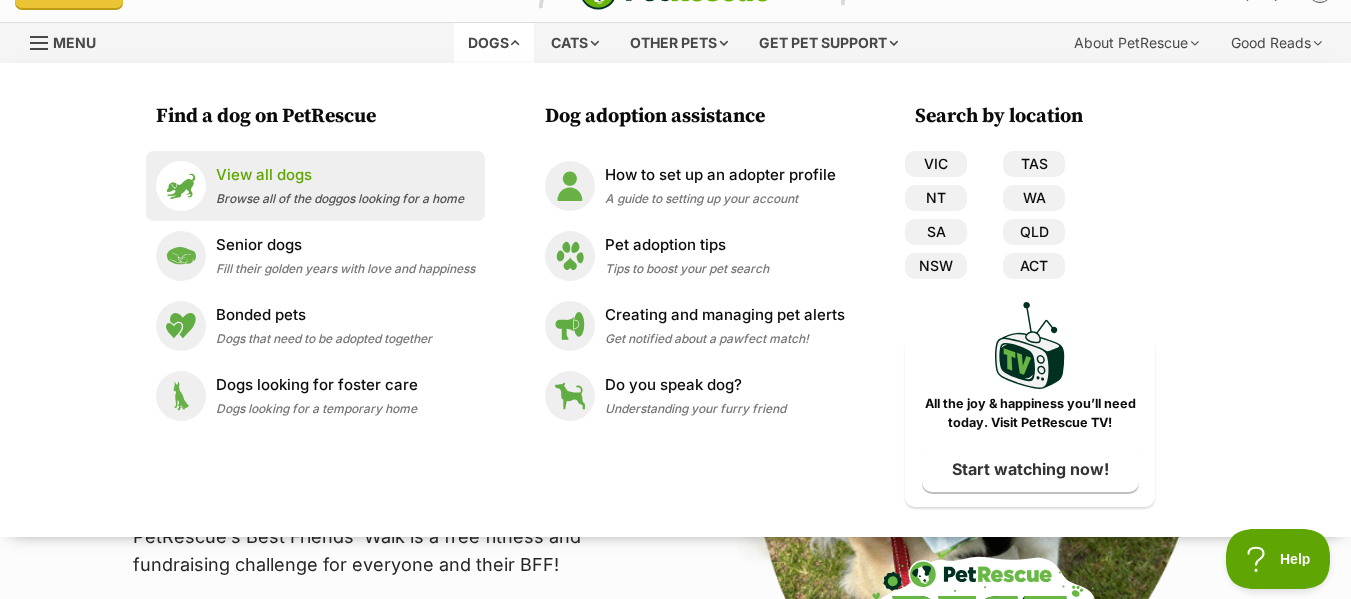 click on "View all dogs" at bounding box center (340, 175) 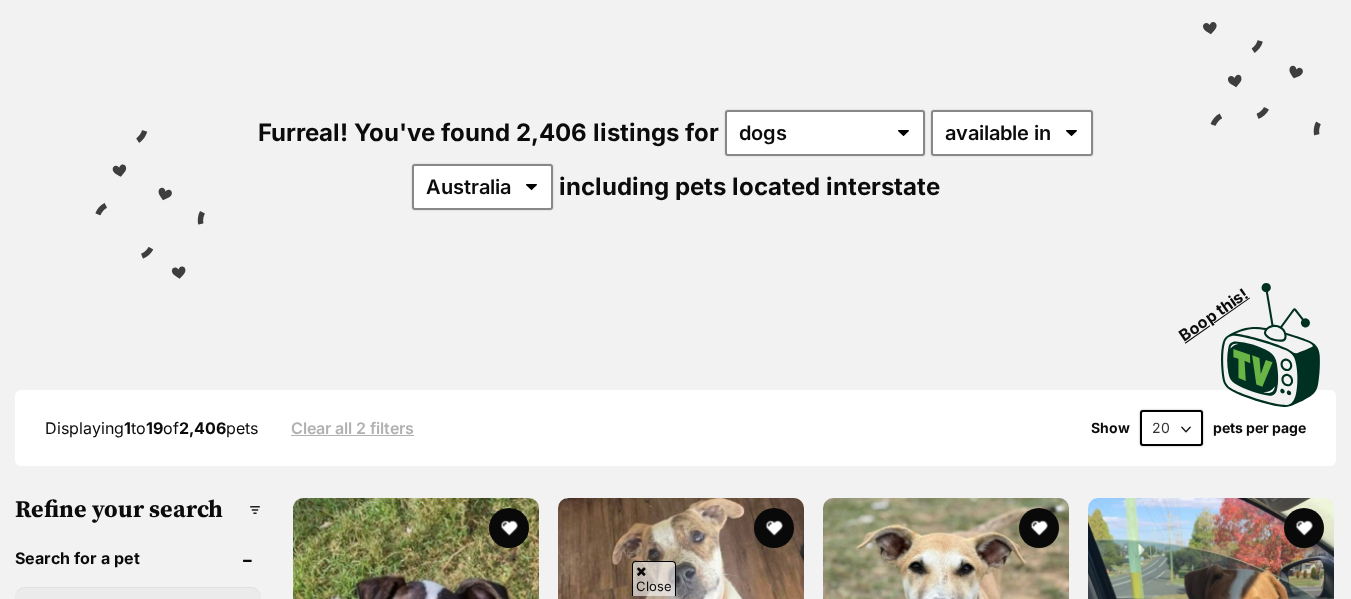 scroll, scrollTop: 155, scrollLeft: 0, axis: vertical 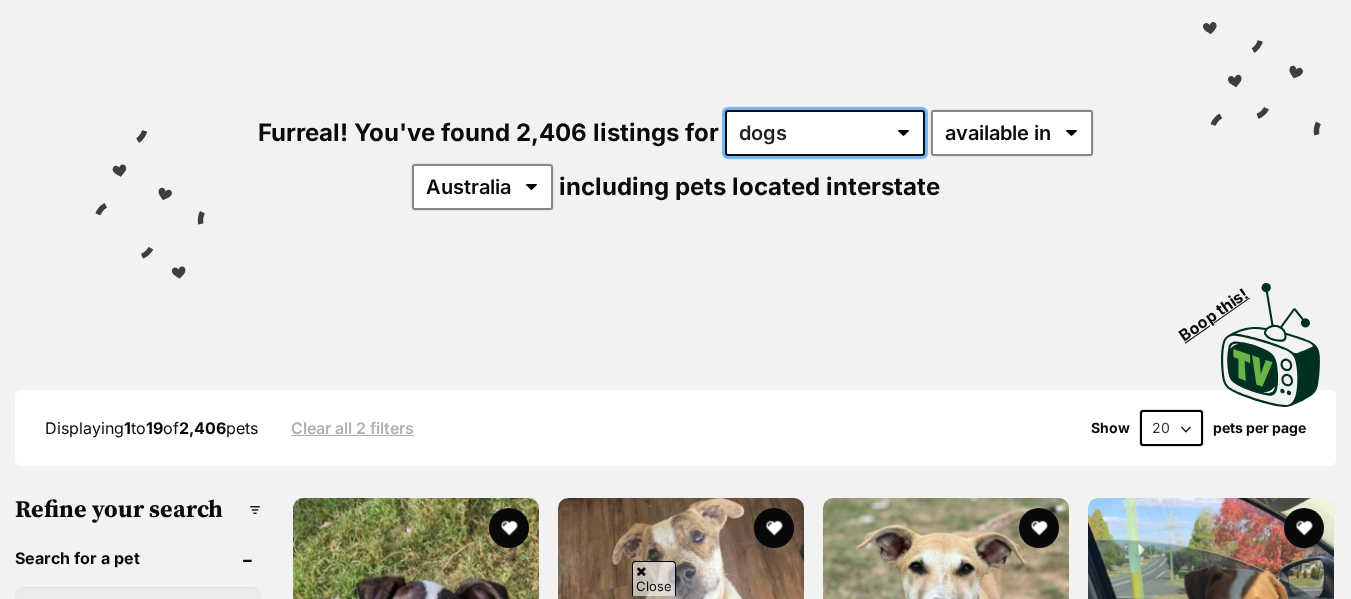 click on "any type of pet
cats
dogs
other pets" at bounding box center (825, 133) 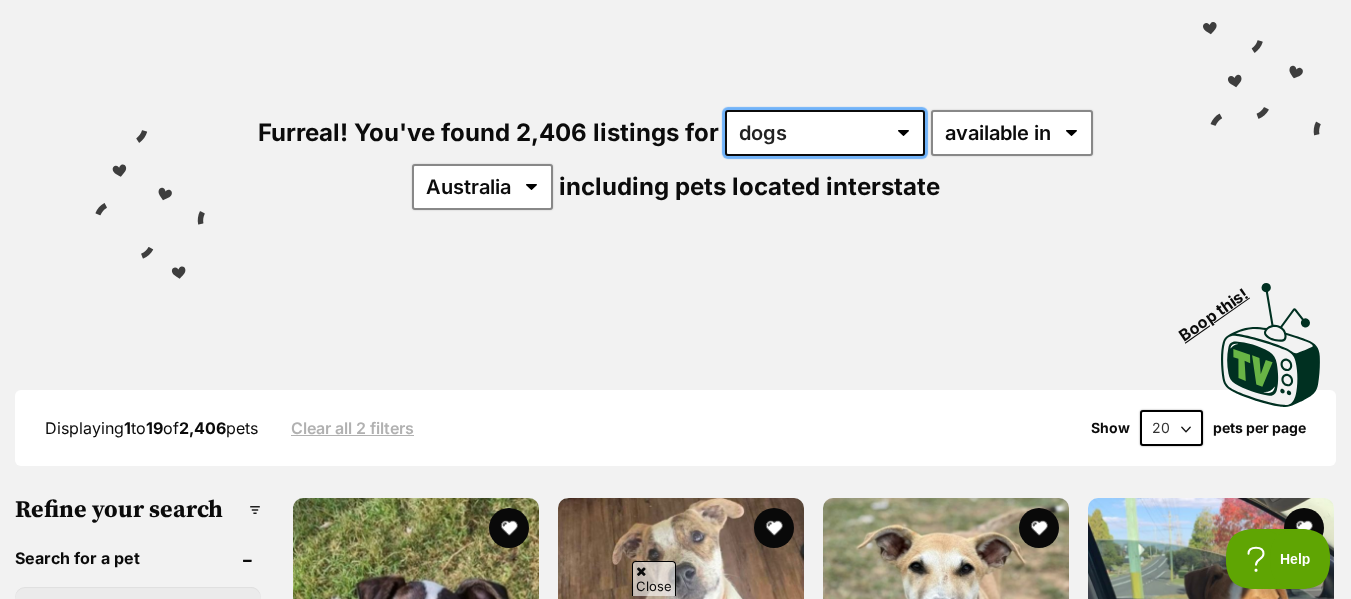 scroll, scrollTop: 0, scrollLeft: 0, axis: both 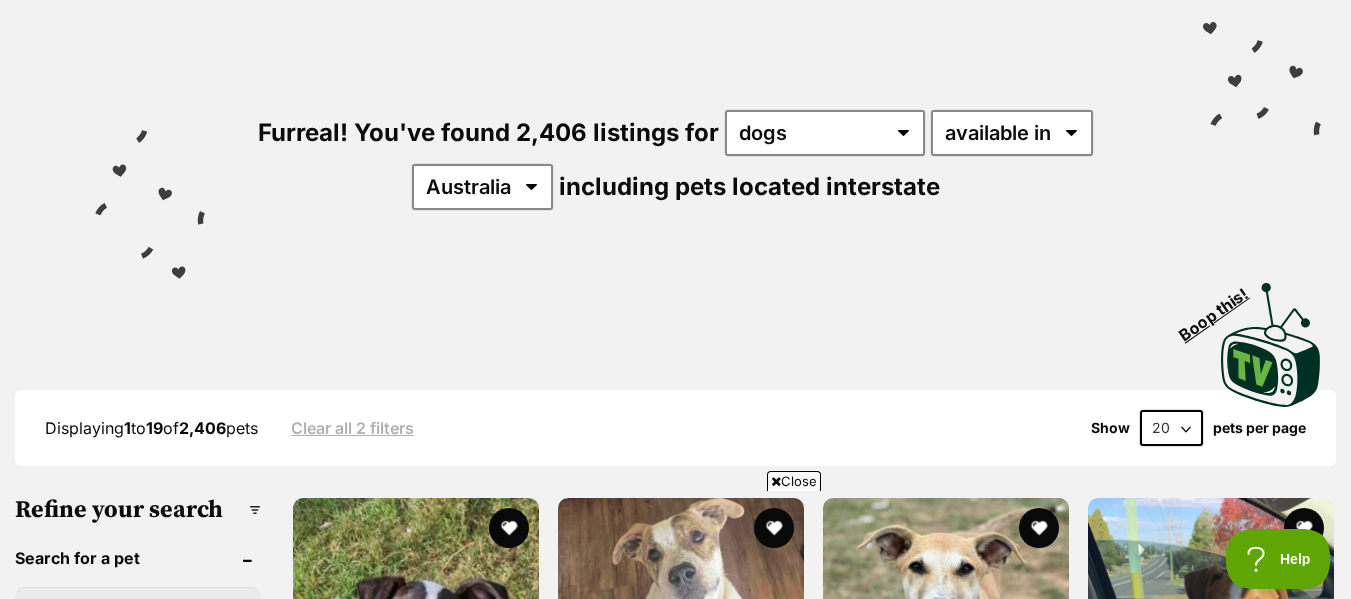 click on "Furreal! You've found 2,406 listings for
any type of pet
cats
dogs
other pets
available in
located in
Australia
ACT
NSW
NT
QLD
SA
TAS
VIC
WA
including pets located interstate" at bounding box center [675, 126] 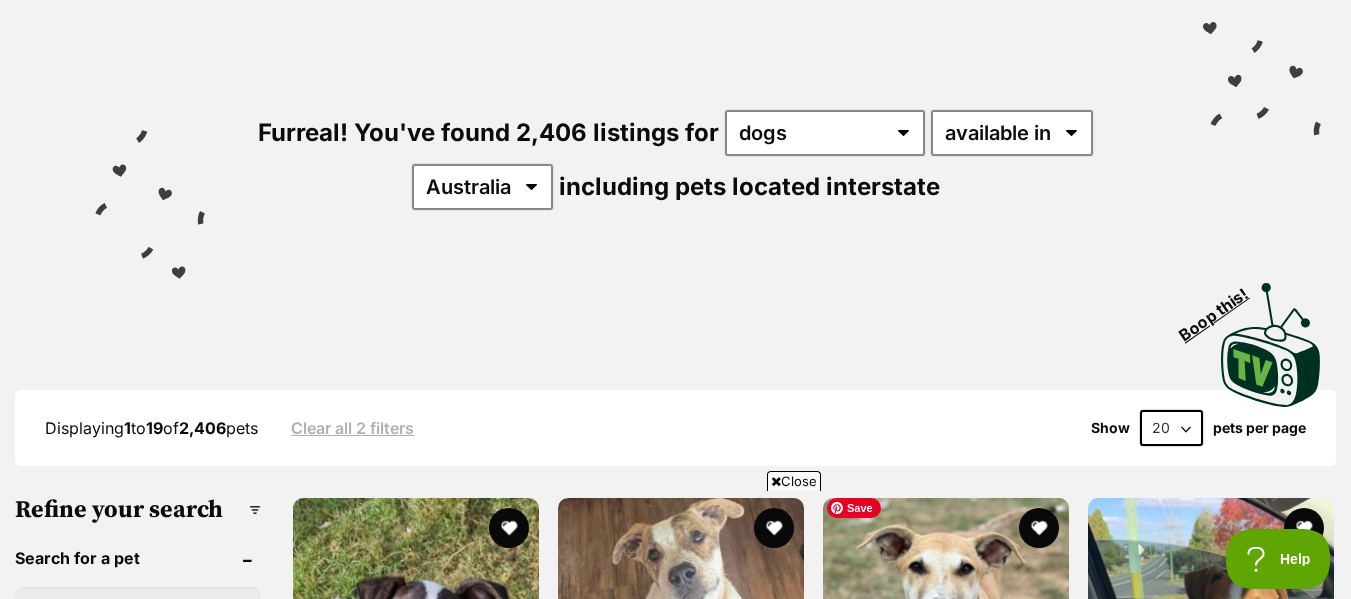 scroll, scrollTop: 583, scrollLeft: 0, axis: vertical 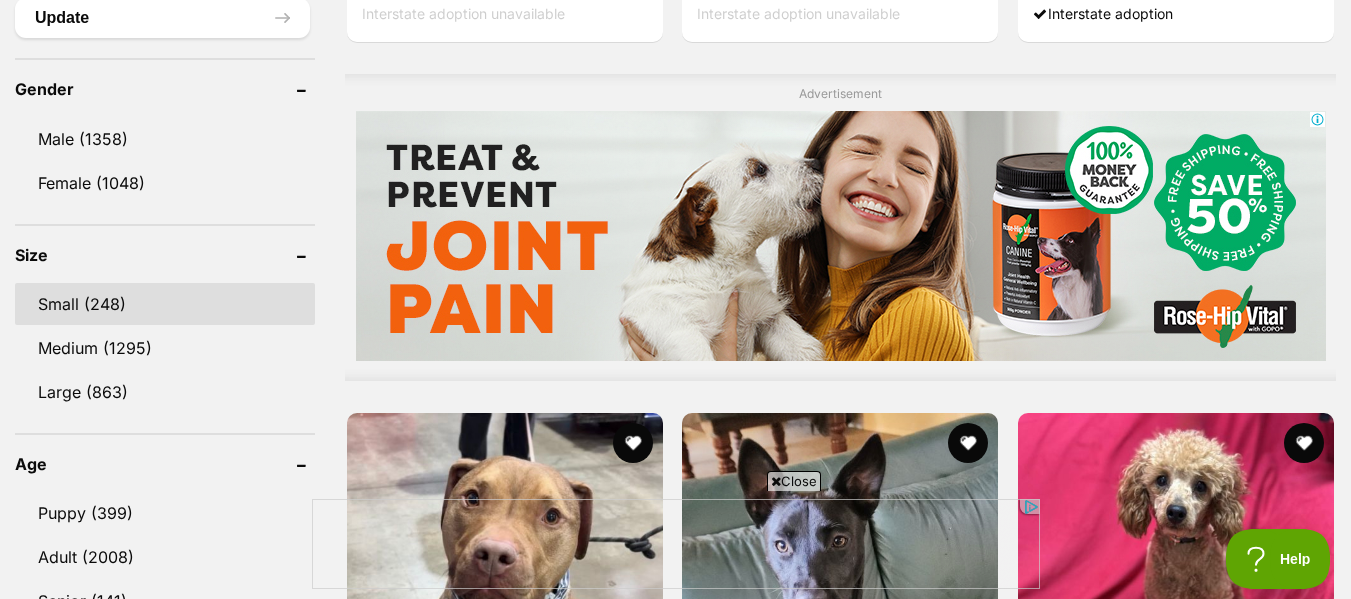 click on "Small (248)" at bounding box center [165, 304] 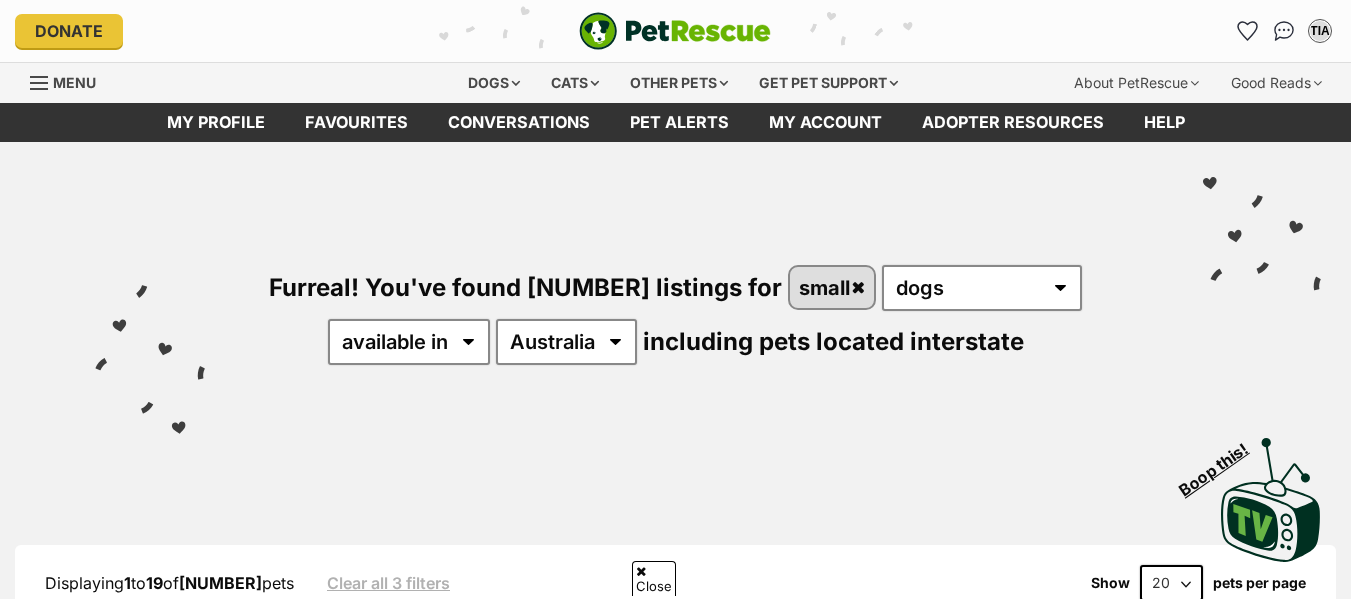 scroll, scrollTop: 439, scrollLeft: 0, axis: vertical 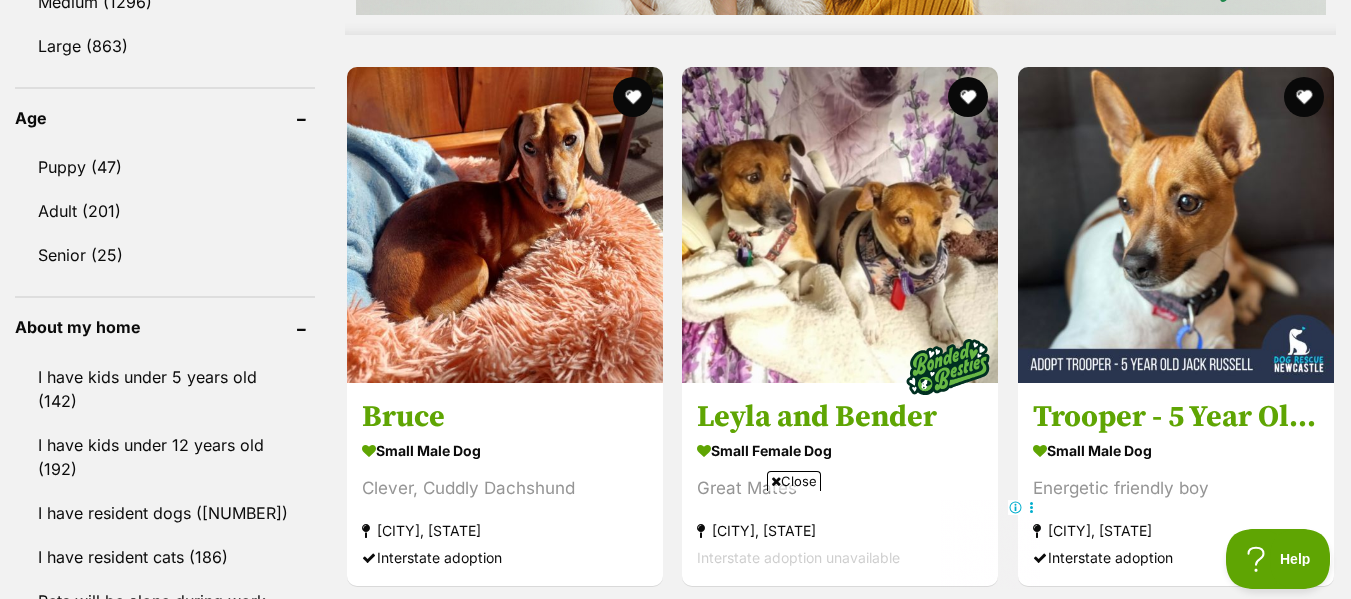 click at bounding box center [776, 481] 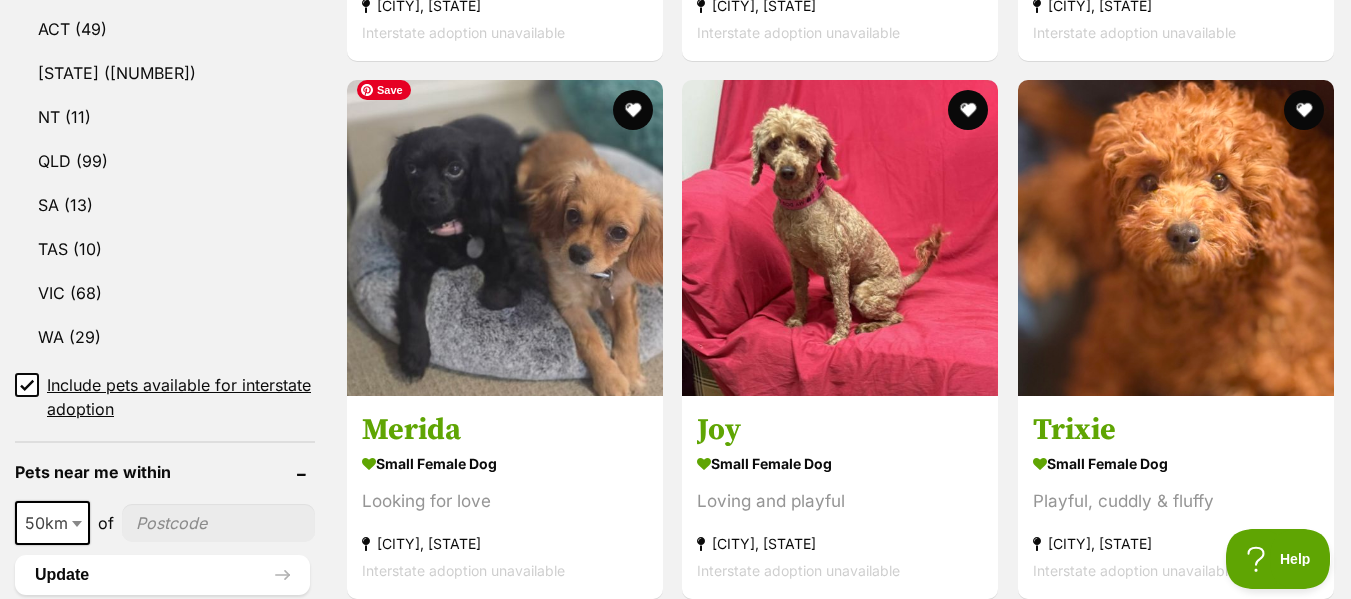 scroll, scrollTop: 1109, scrollLeft: 0, axis: vertical 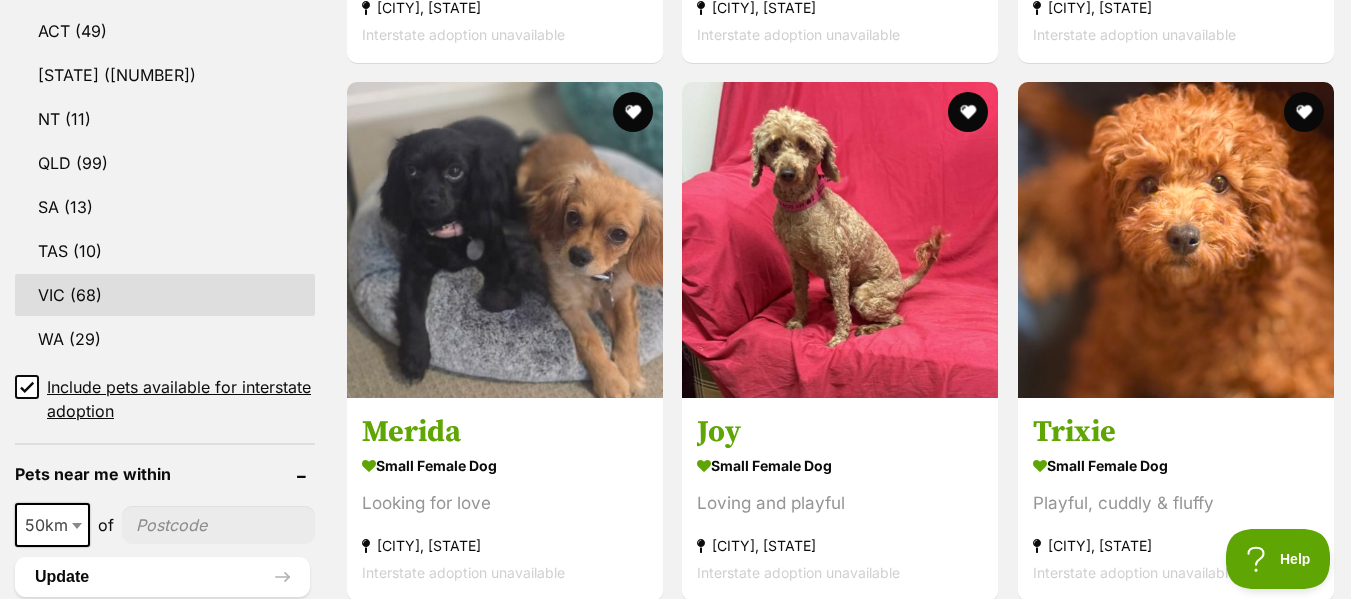 click on "VIC (68)" at bounding box center [165, 295] 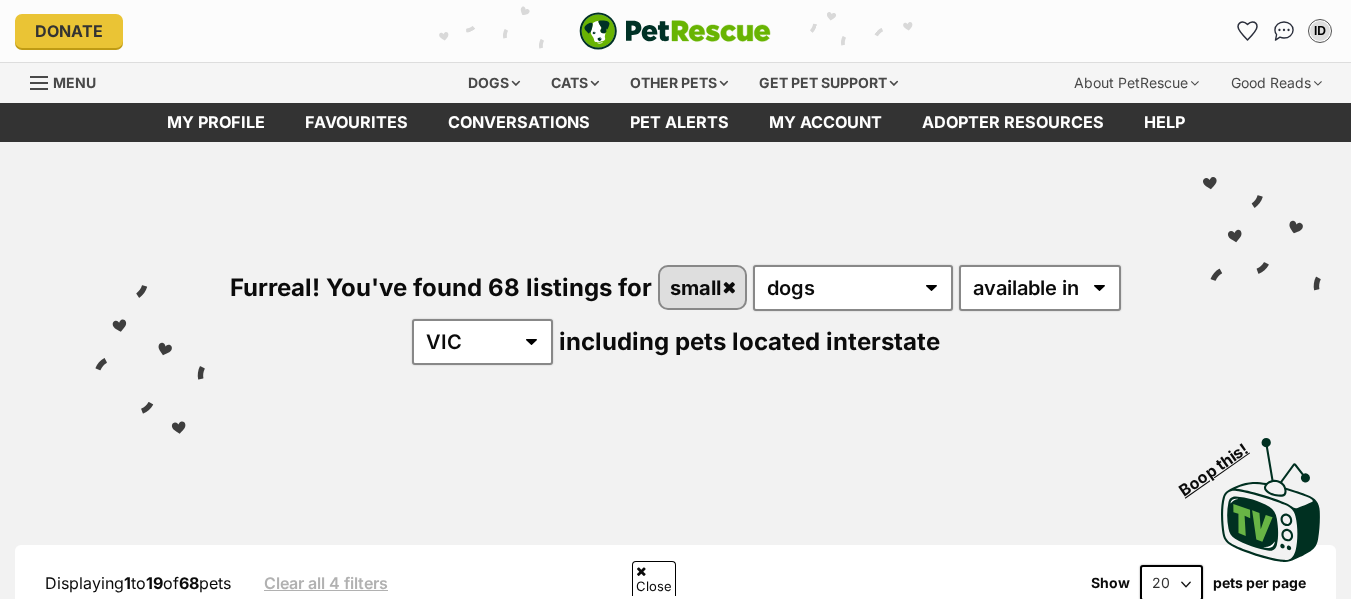 scroll, scrollTop: 729, scrollLeft: 0, axis: vertical 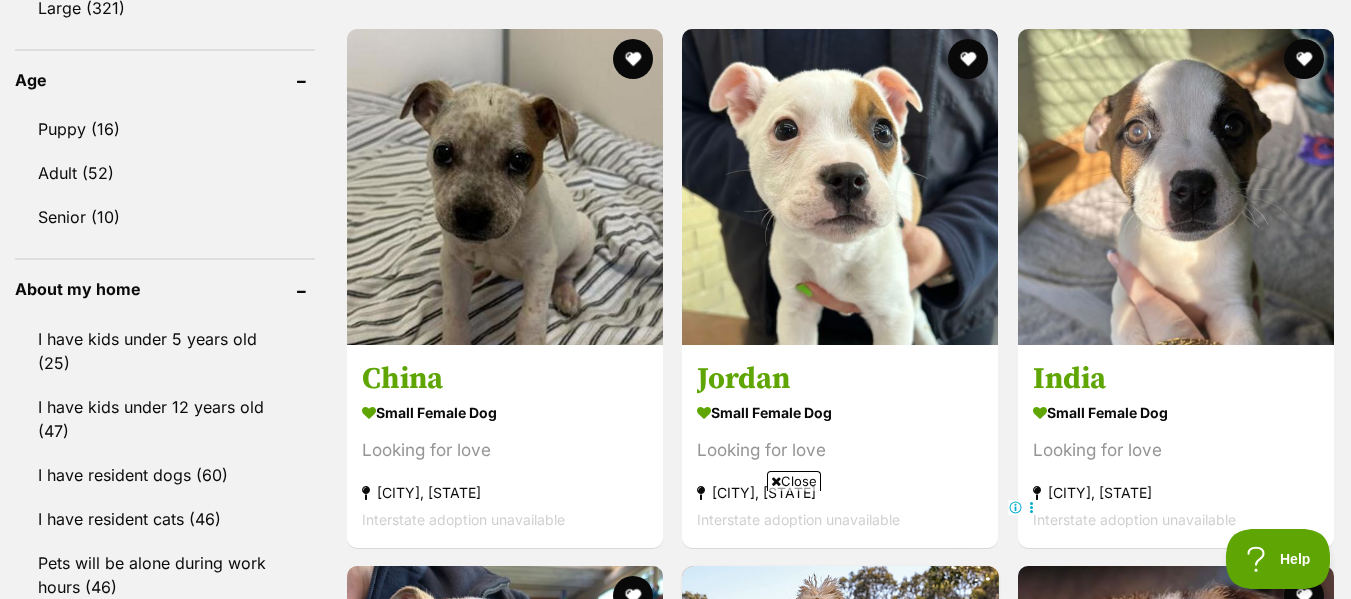 click at bounding box center (776, 481) 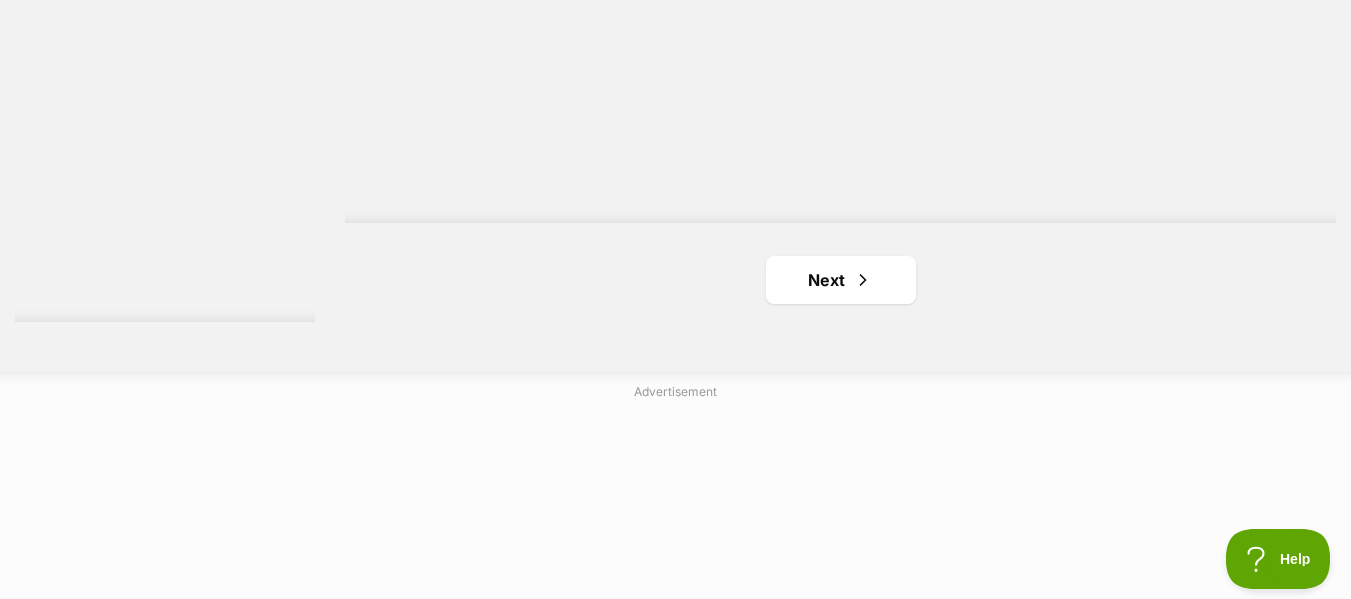 scroll, scrollTop: 5045, scrollLeft: 0, axis: vertical 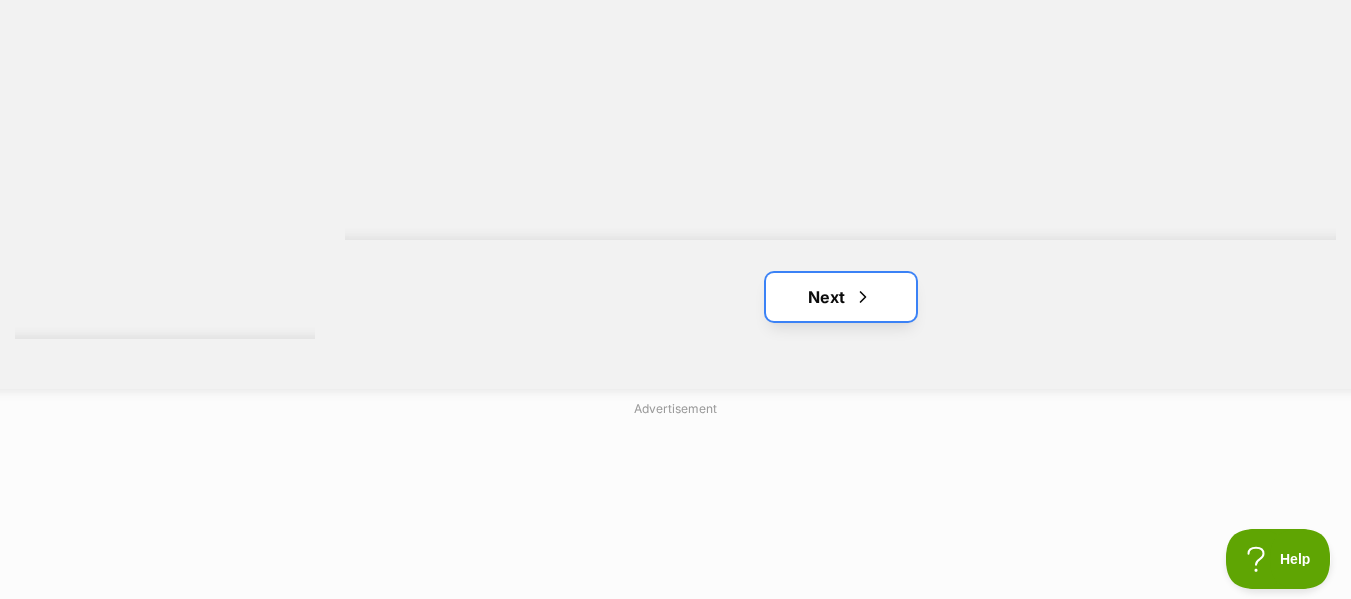 click on "Next" at bounding box center (841, 297) 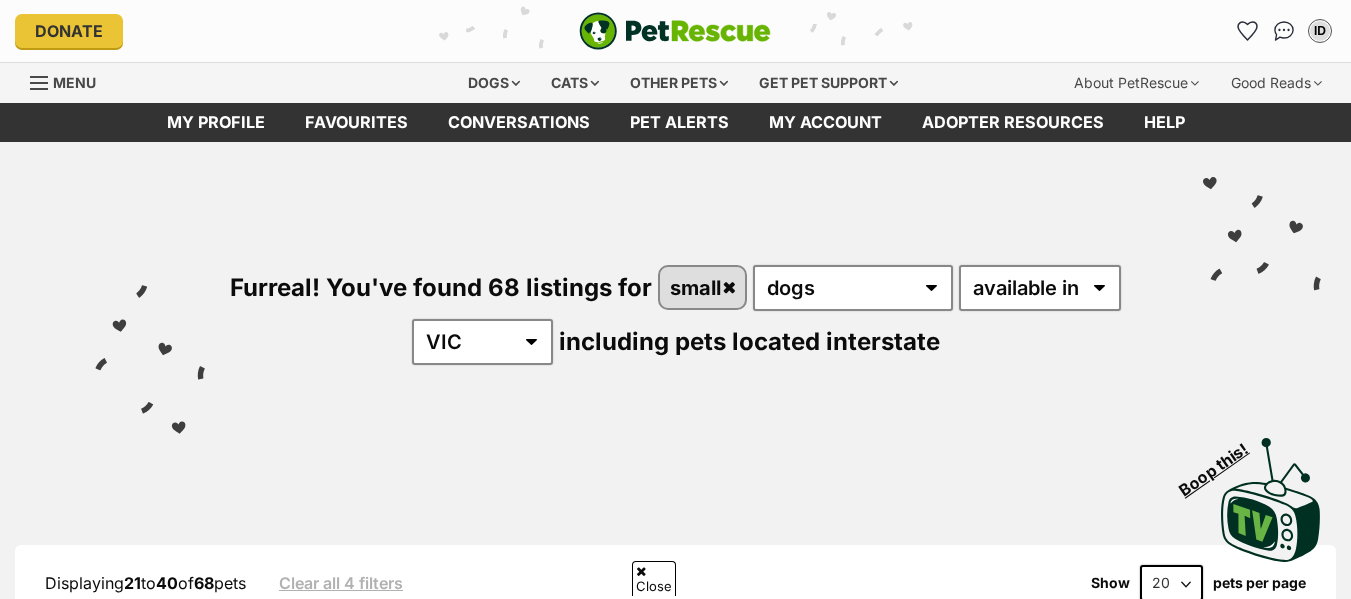 scroll, scrollTop: 623, scrollLeft: 0, axis: vertical 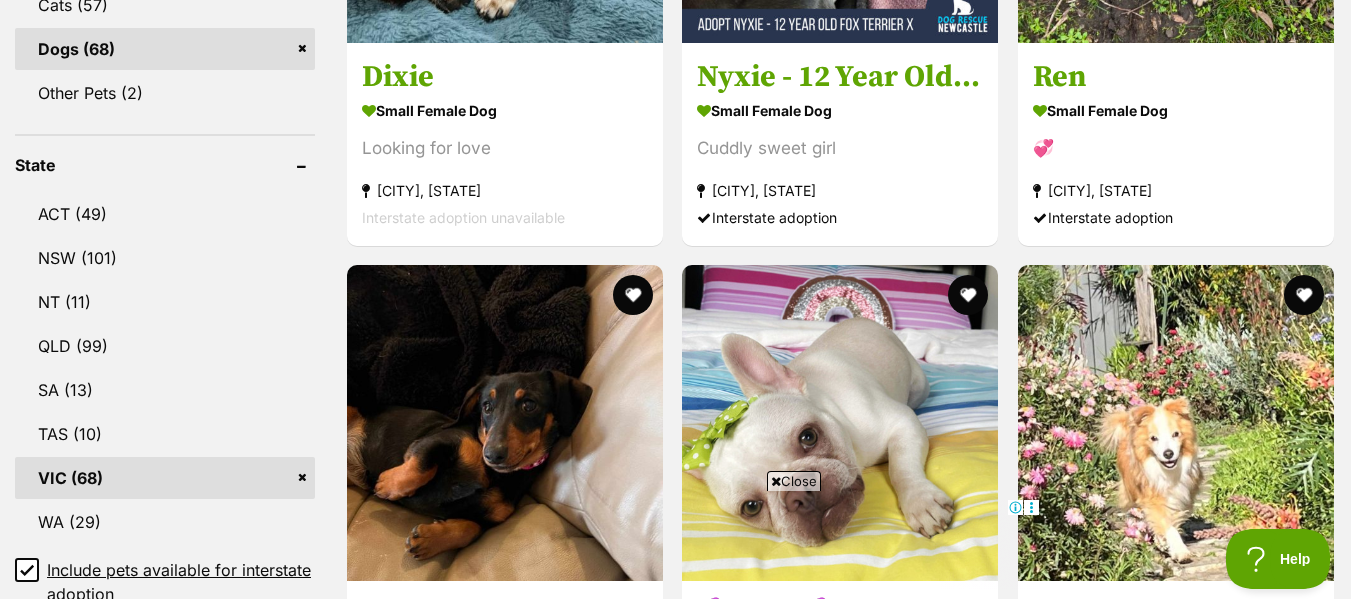 click on "Close" at bounding box center [794, 481] 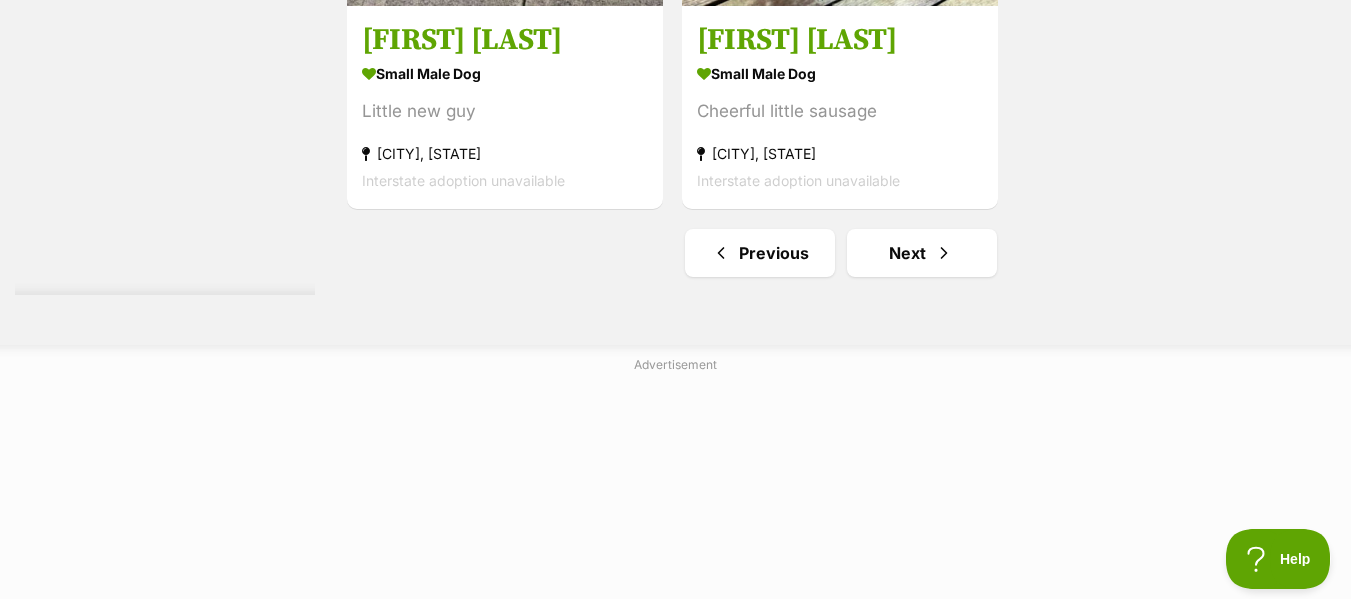 scroll, scrollTop: 5090, scrollLeft: 0, axis: vertical 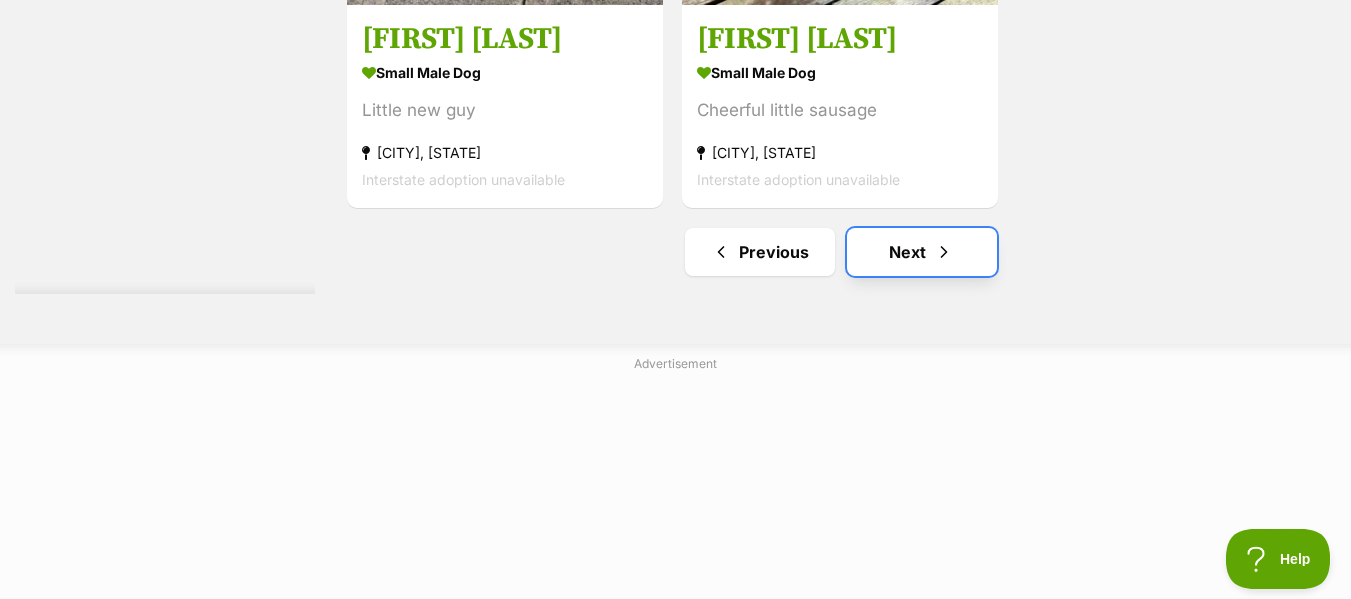 click on "Next" at bounding box center [922, 252] 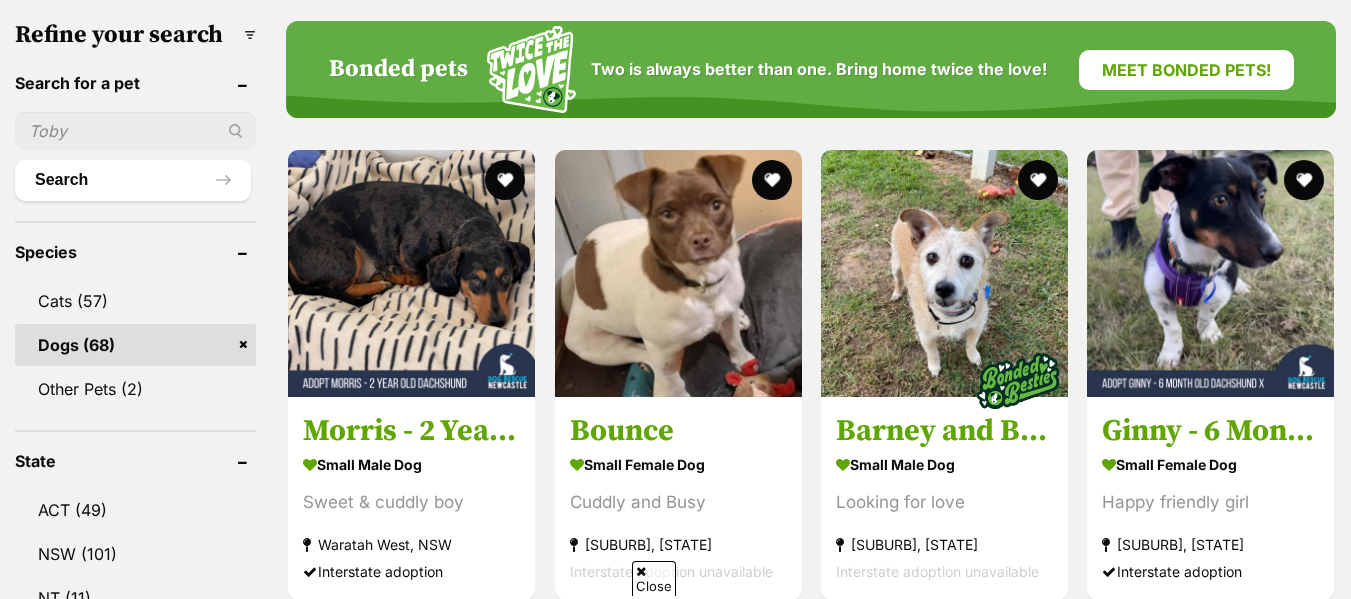 scroll, scrollTop: 630, scrollLeft: 0, axis: vertical 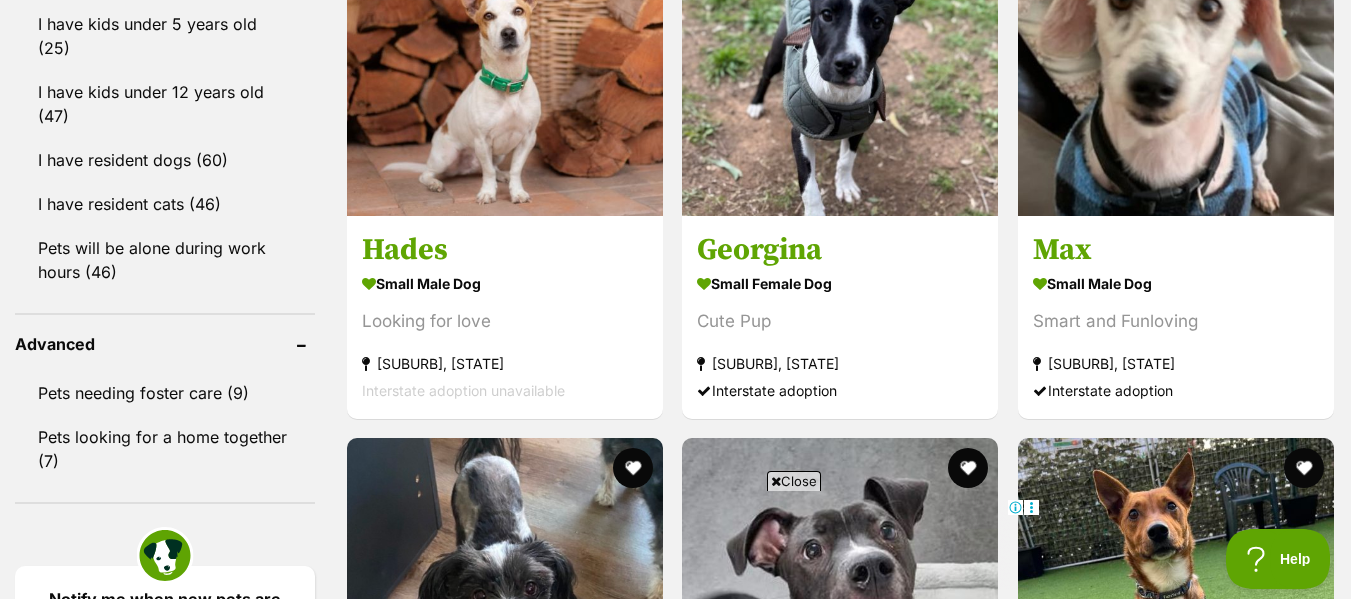click on "Close" at bounding box center [794, 481] 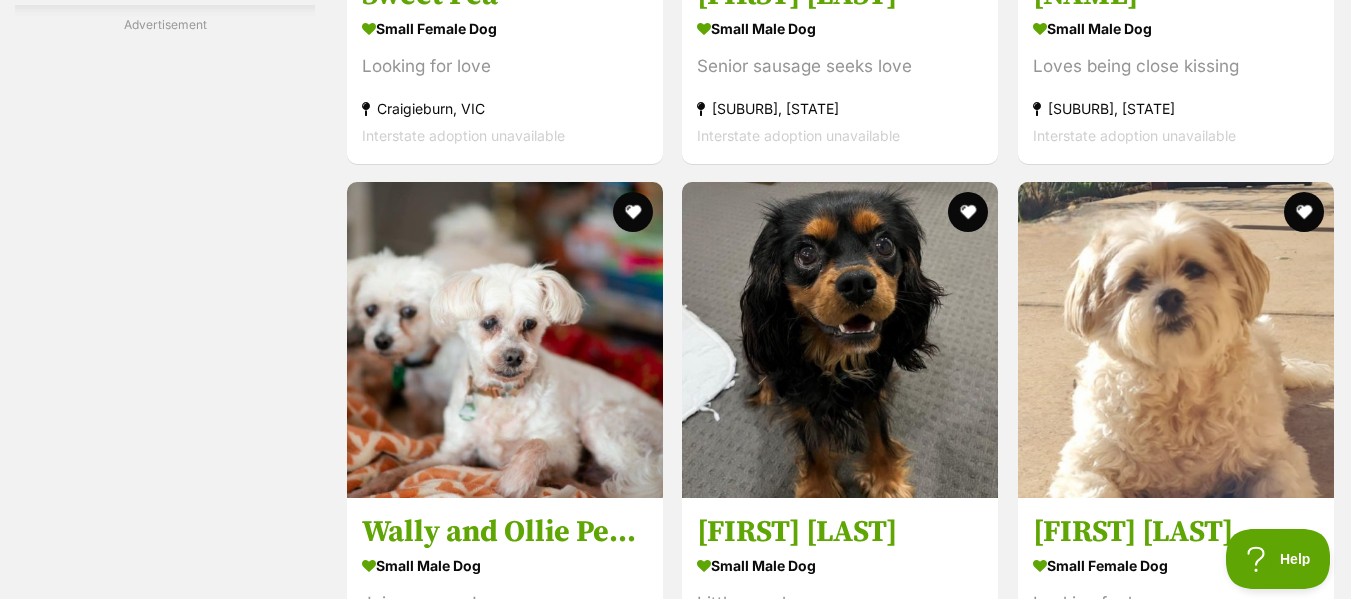 scroll, scrollTop: 3895, scrollLeft: 0, axis: vertical 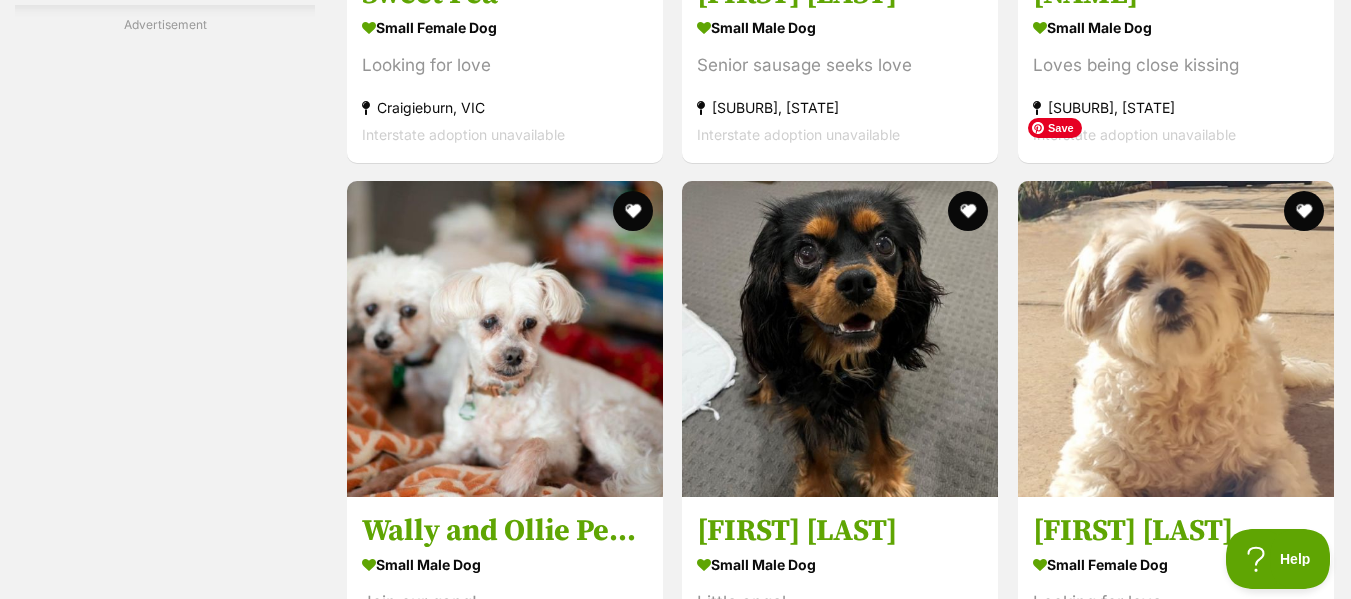 click at bounding box center [1176, 339] 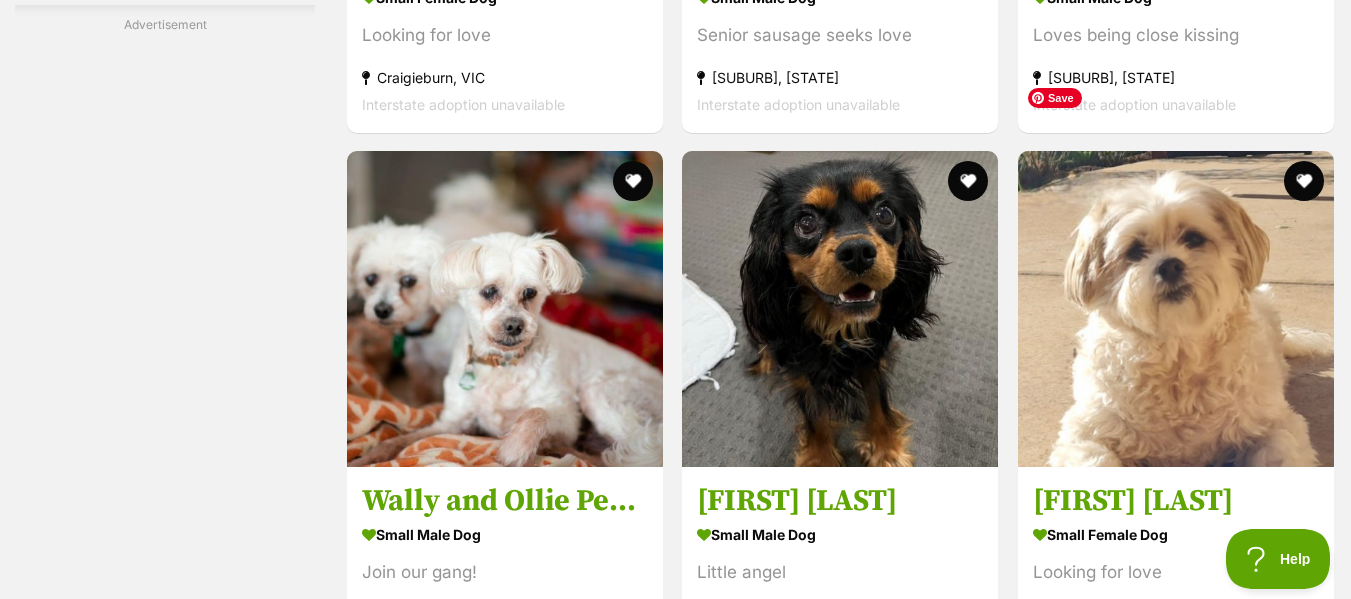 scroll, scrollTop: 3961, scrollLeft: 0, axis: vertical 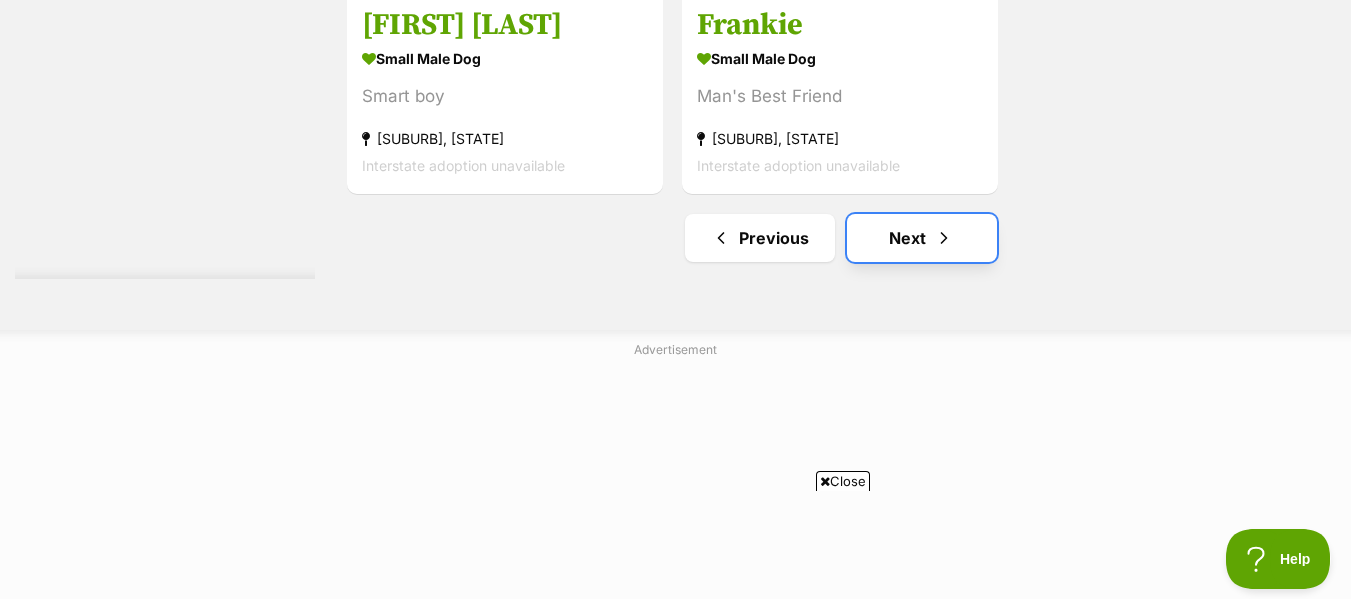 click on "Next" at bounding box center (922, 238) 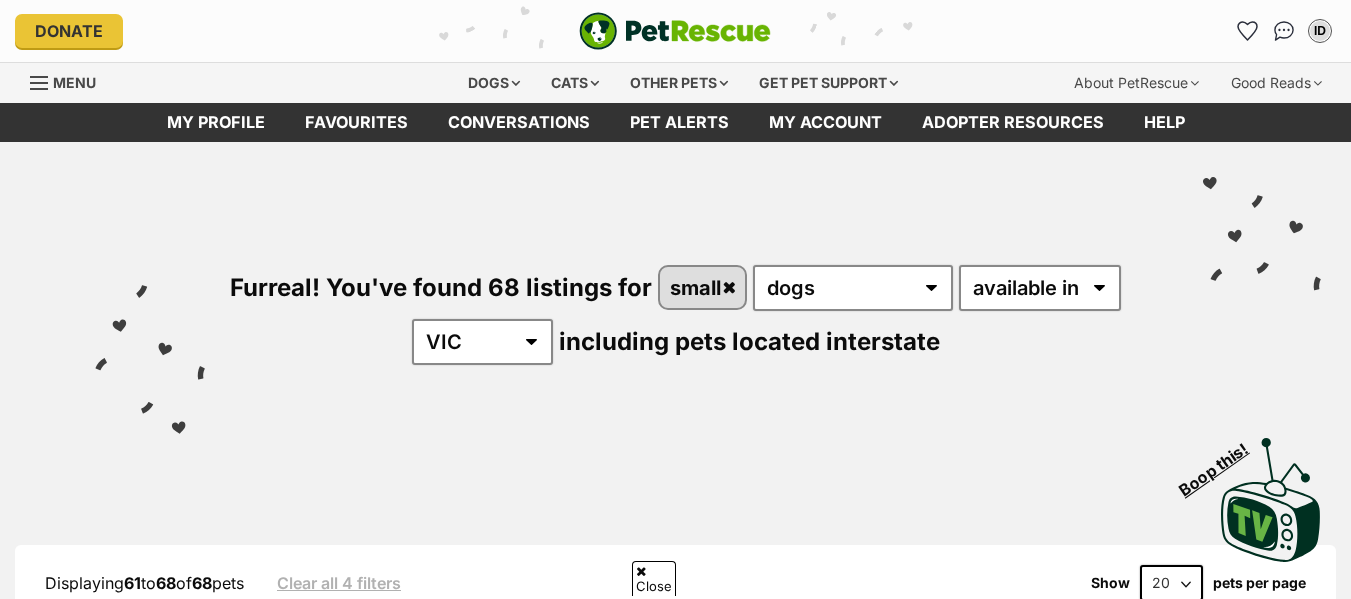 scroll, scrollTop: 561, scrollLeft: 0, axis: vertical 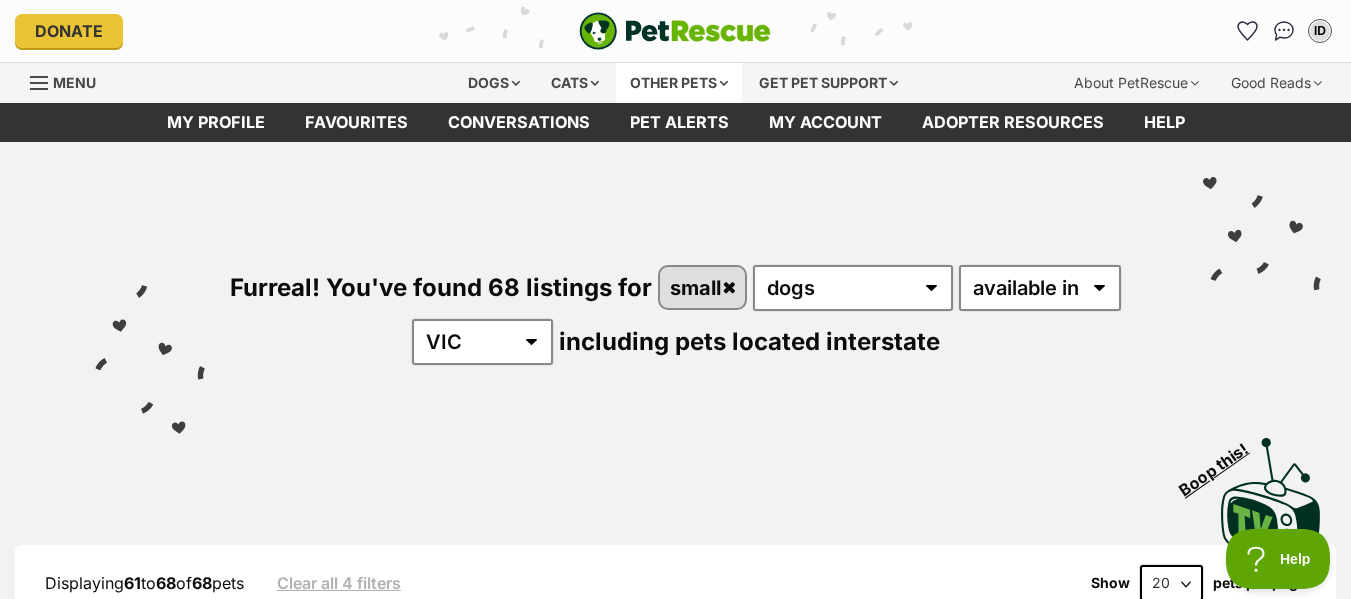 click on "Other pets" at bounding box center (679, 83) 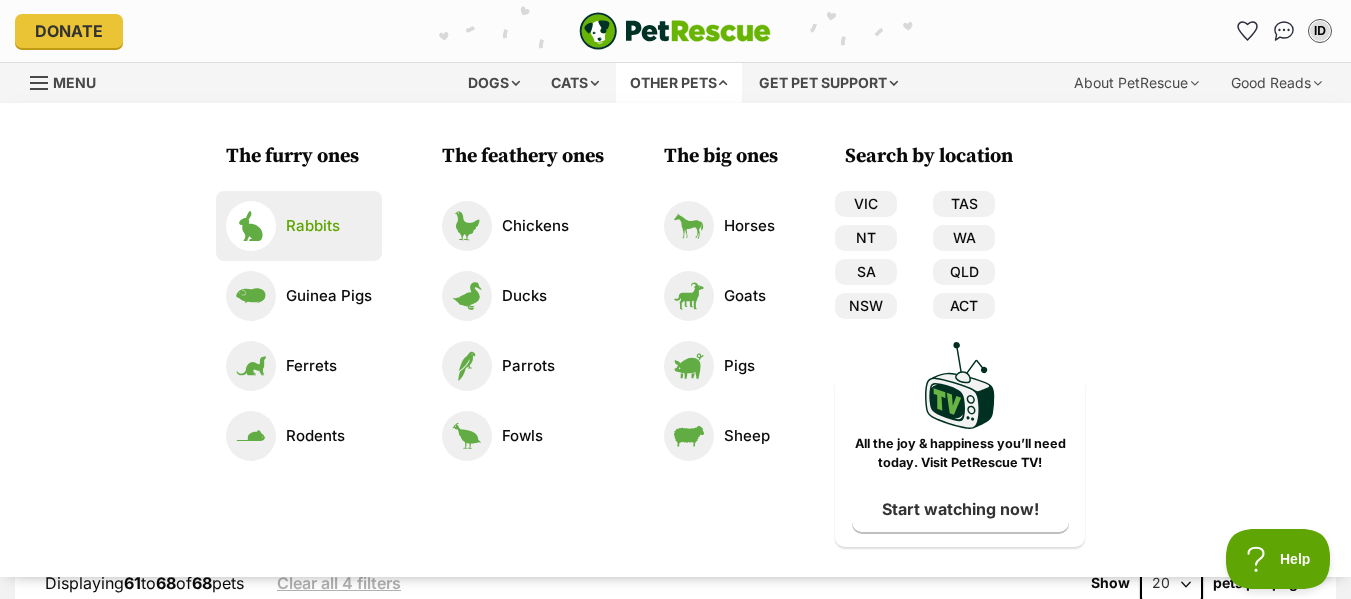click on "Rabbits" at bounding box center (313, 226) 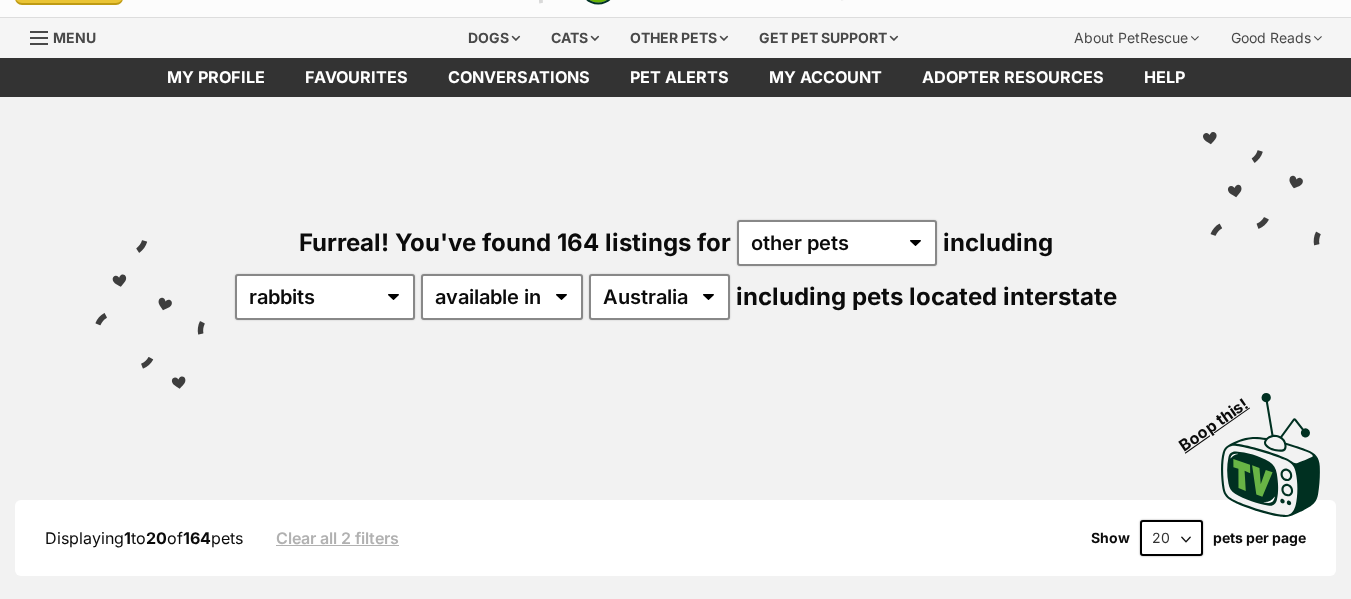 scroll, scrollTop: 45, scrollLeft: 0, axis: vertical 